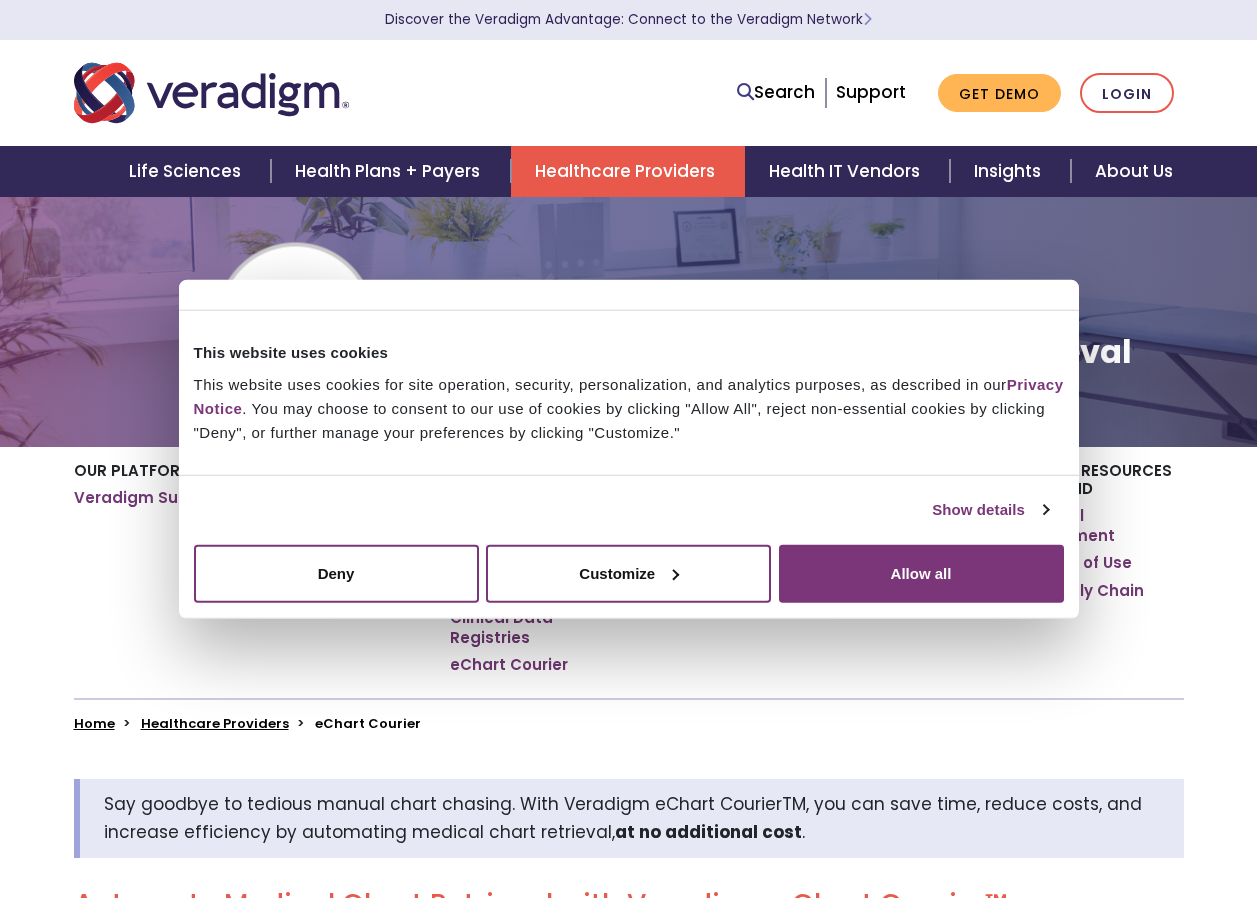 scroll, scrollTop: 0, scrollLeft: 0, axis: both 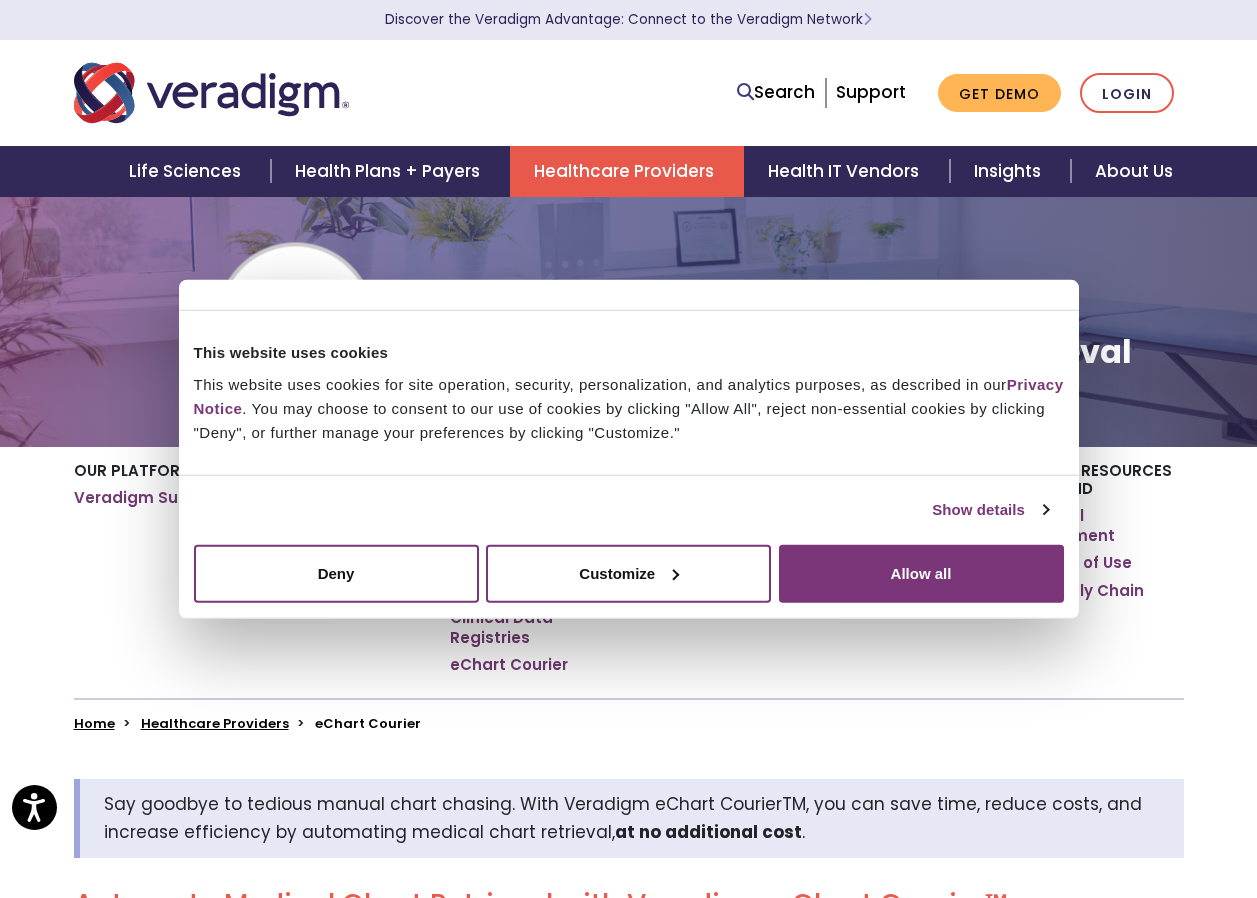 click on "Improve Clinical Efficiency
eChart Courier™: Simplify Chart Retrieval" at bounding box center [818, 321] 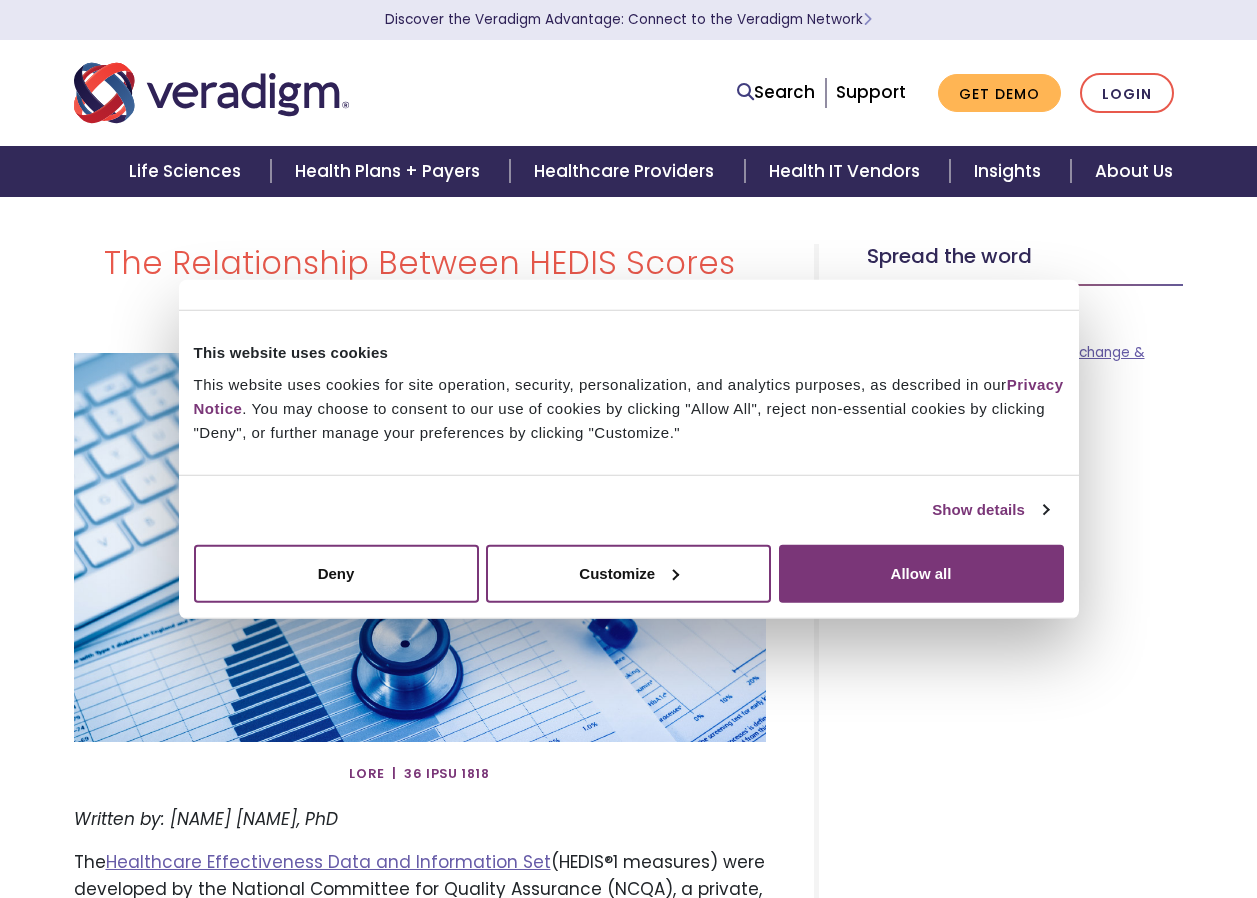 scroll, scrollTop: 0, scrollLeft: 0, axis: both 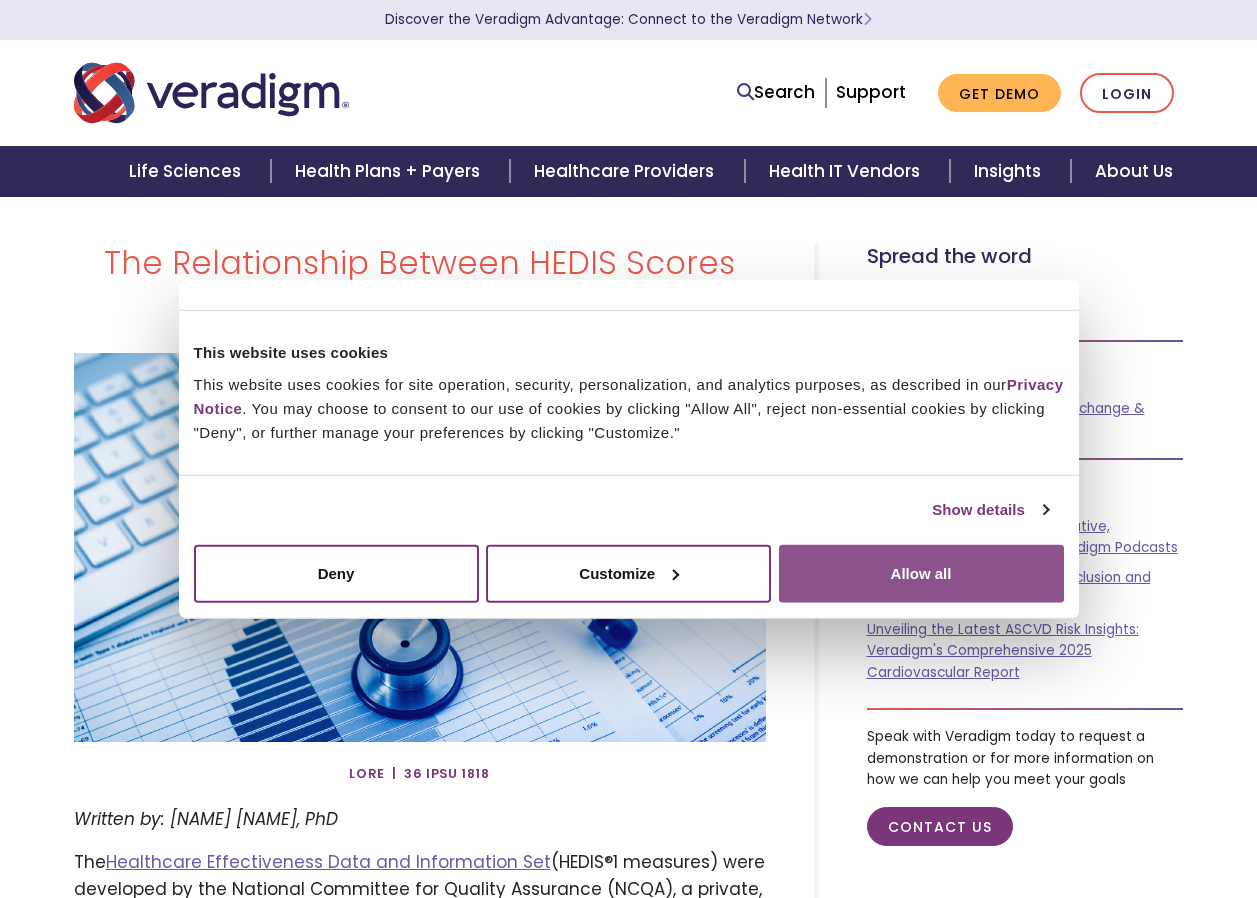 click on "Allow all" at bounding box center (921, 573) 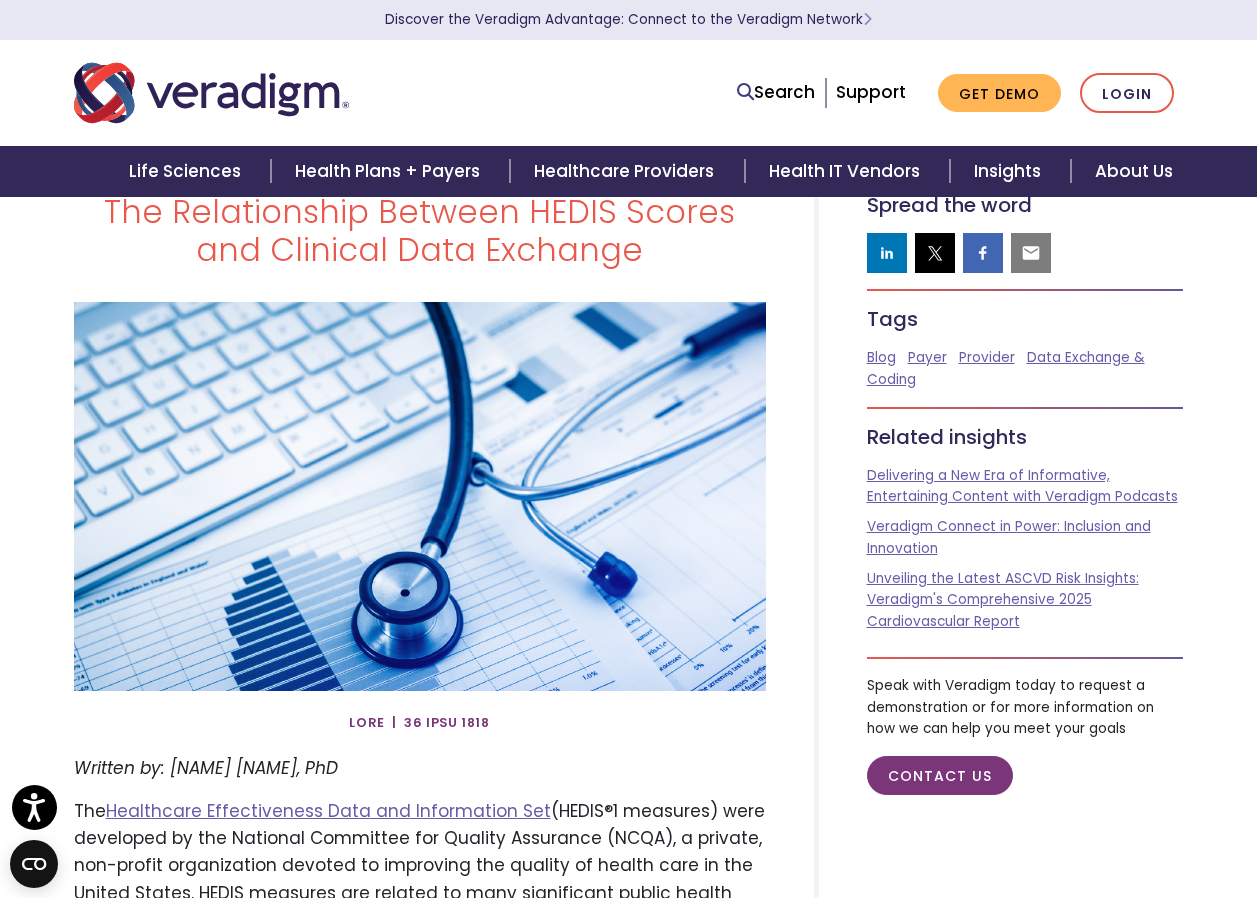 scroll, scrollTop: 0, scrollLeft: 0, axis: both 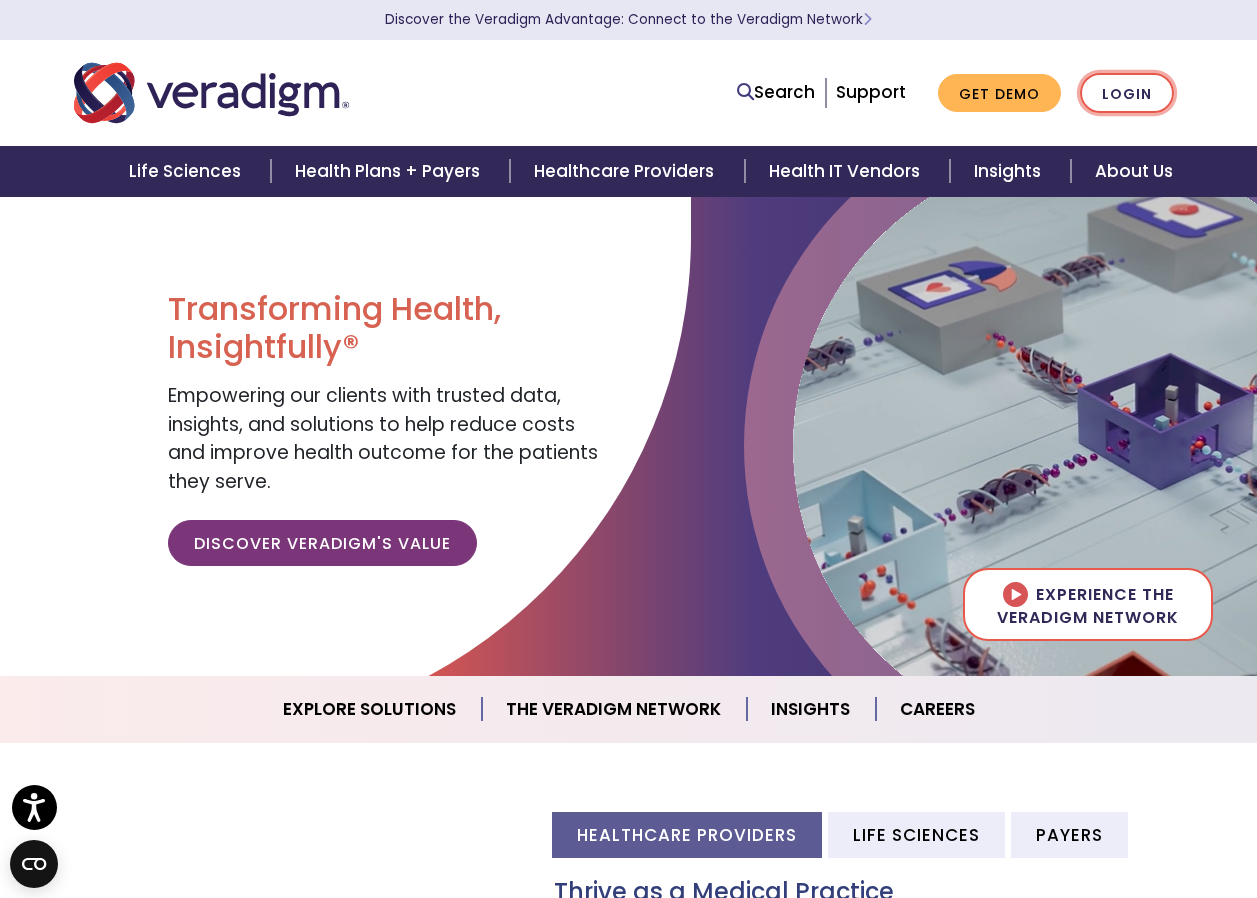 click on "Login" at bounding box center [1127, 93] 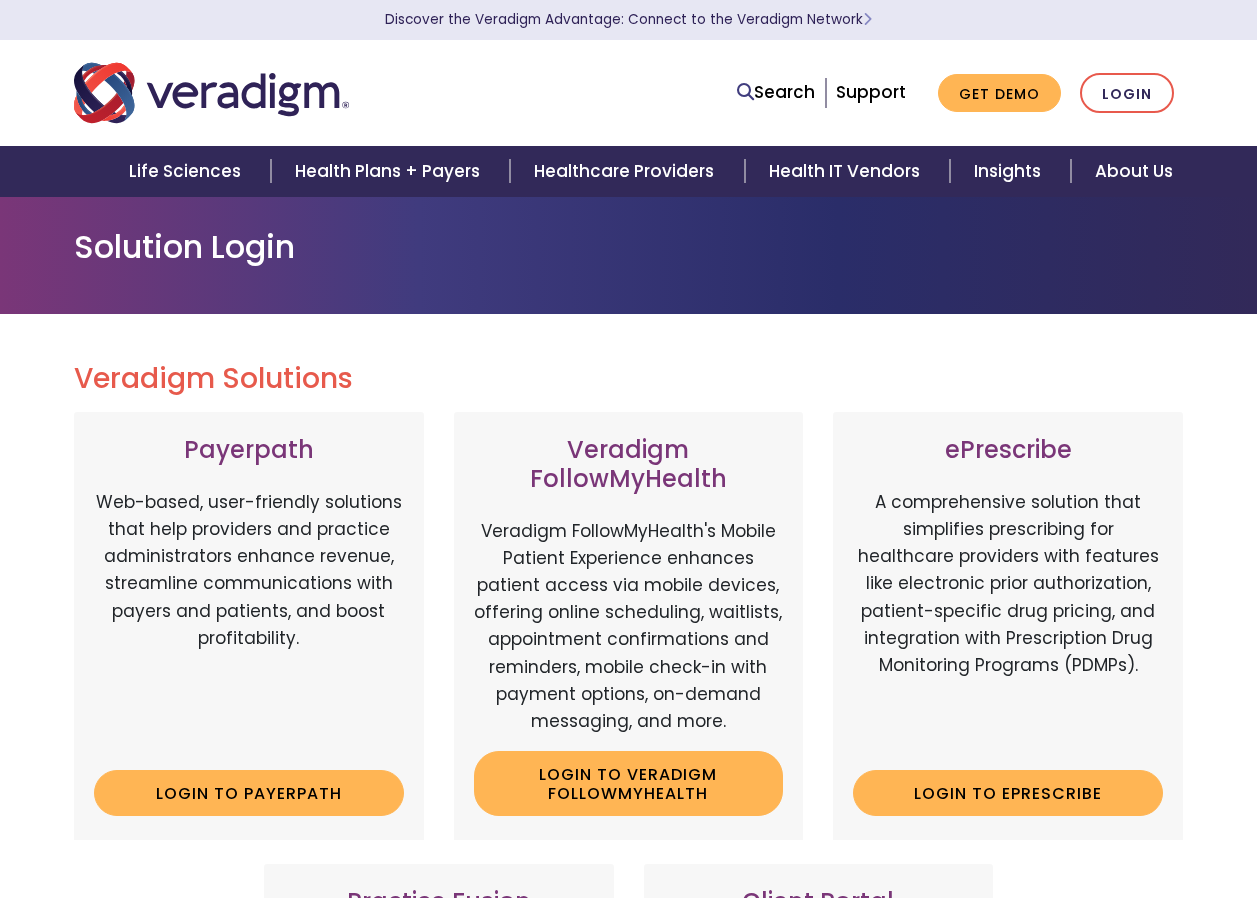 scroll, scrollTop: 0, scrollLeft: 0, axis: both 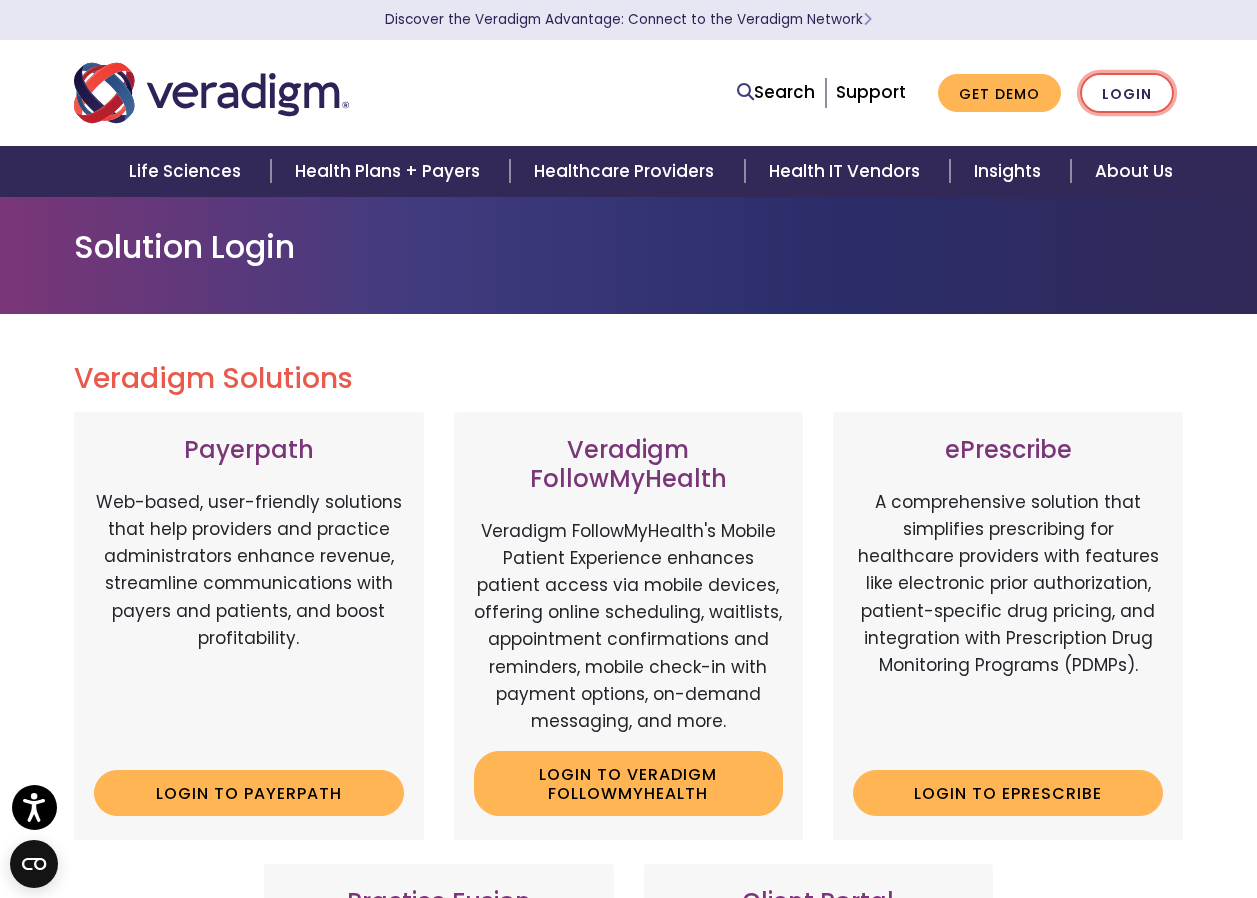 click on "Login" at bounding box center (1127, 93) 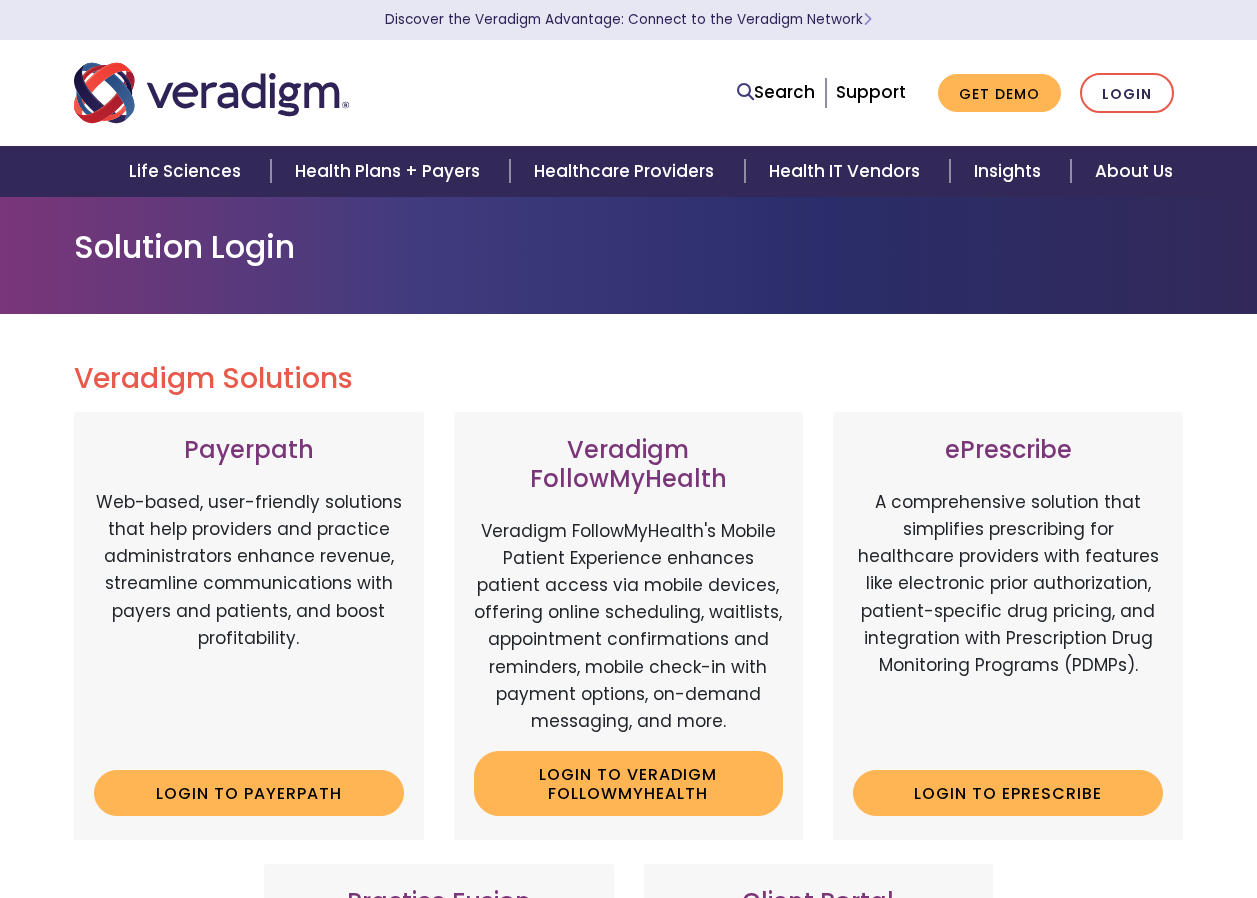 scroll, scrollTop: 0, scrollLeft: 0, axis: both 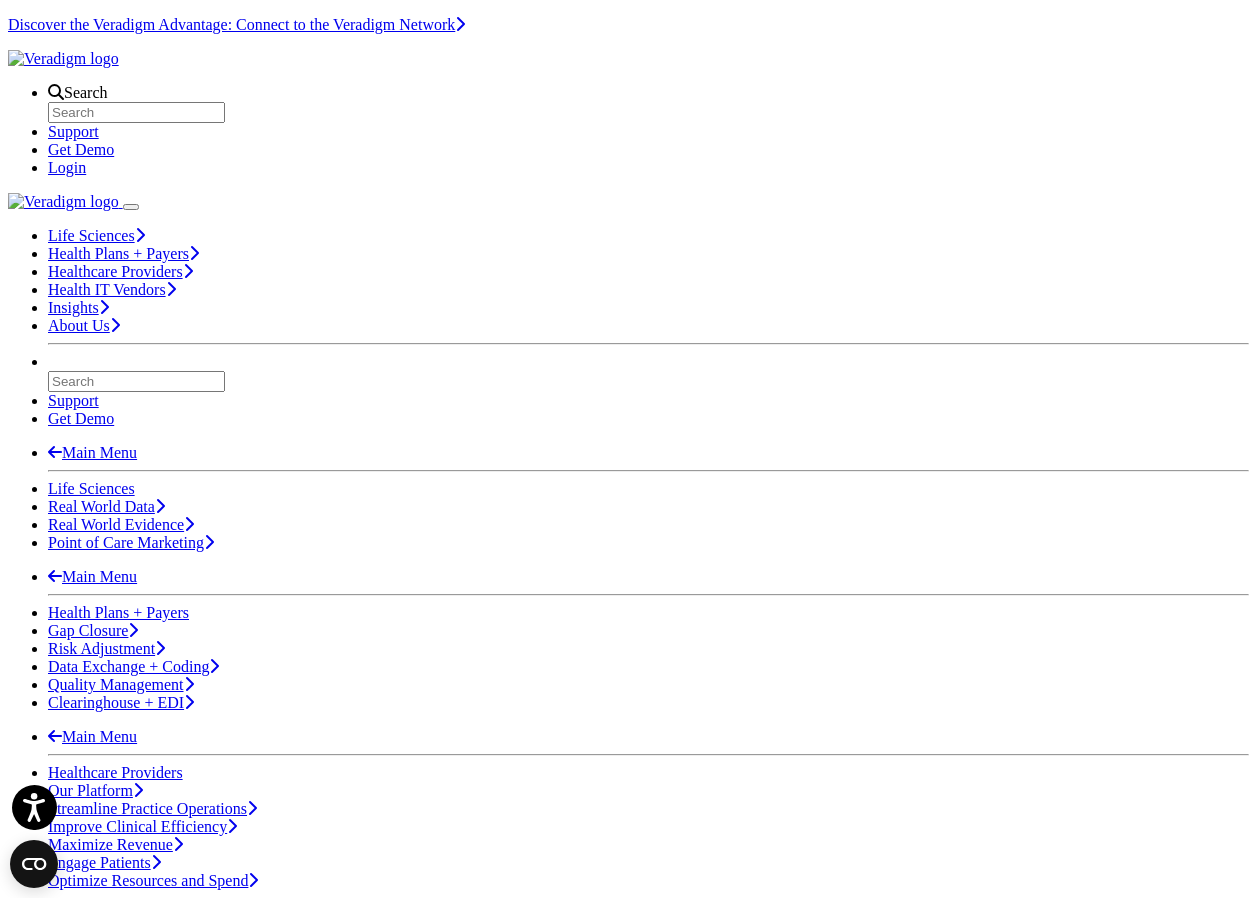 click on "Login" at bounding box center [67, 167] 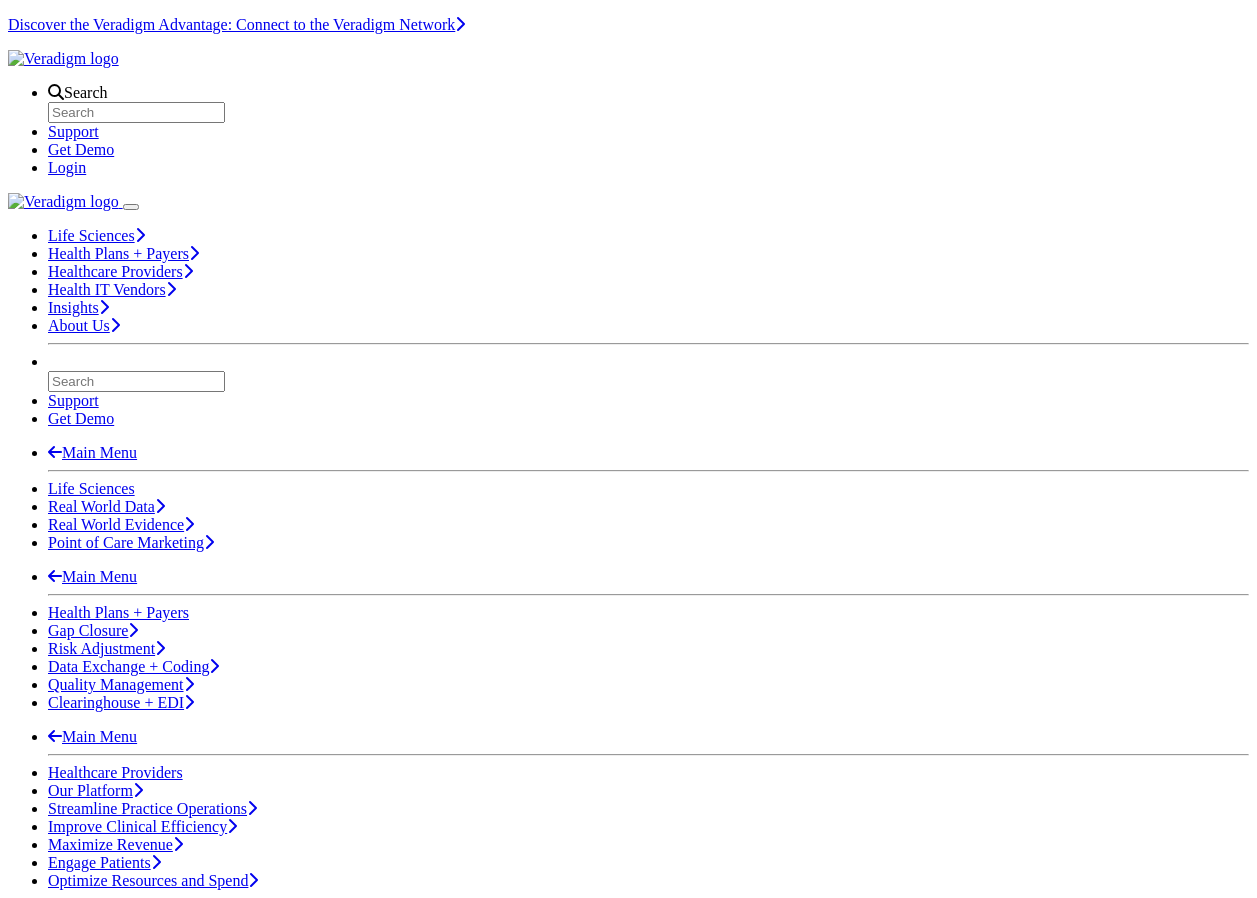 scroll, scrollTop: 0, scrollLeft: 0, axis: both 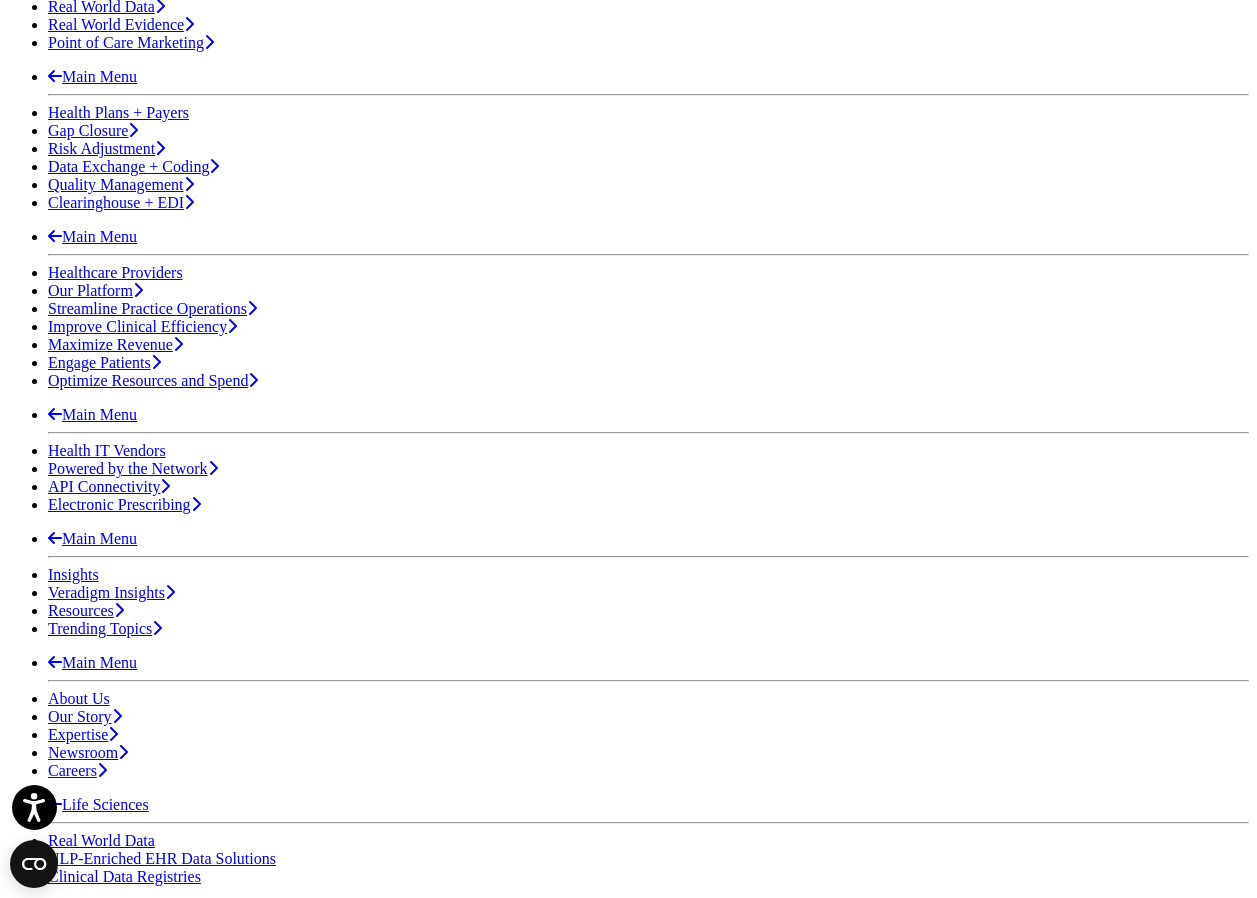 click on "Login to Client Portal" at bounding box center (78, 8589) 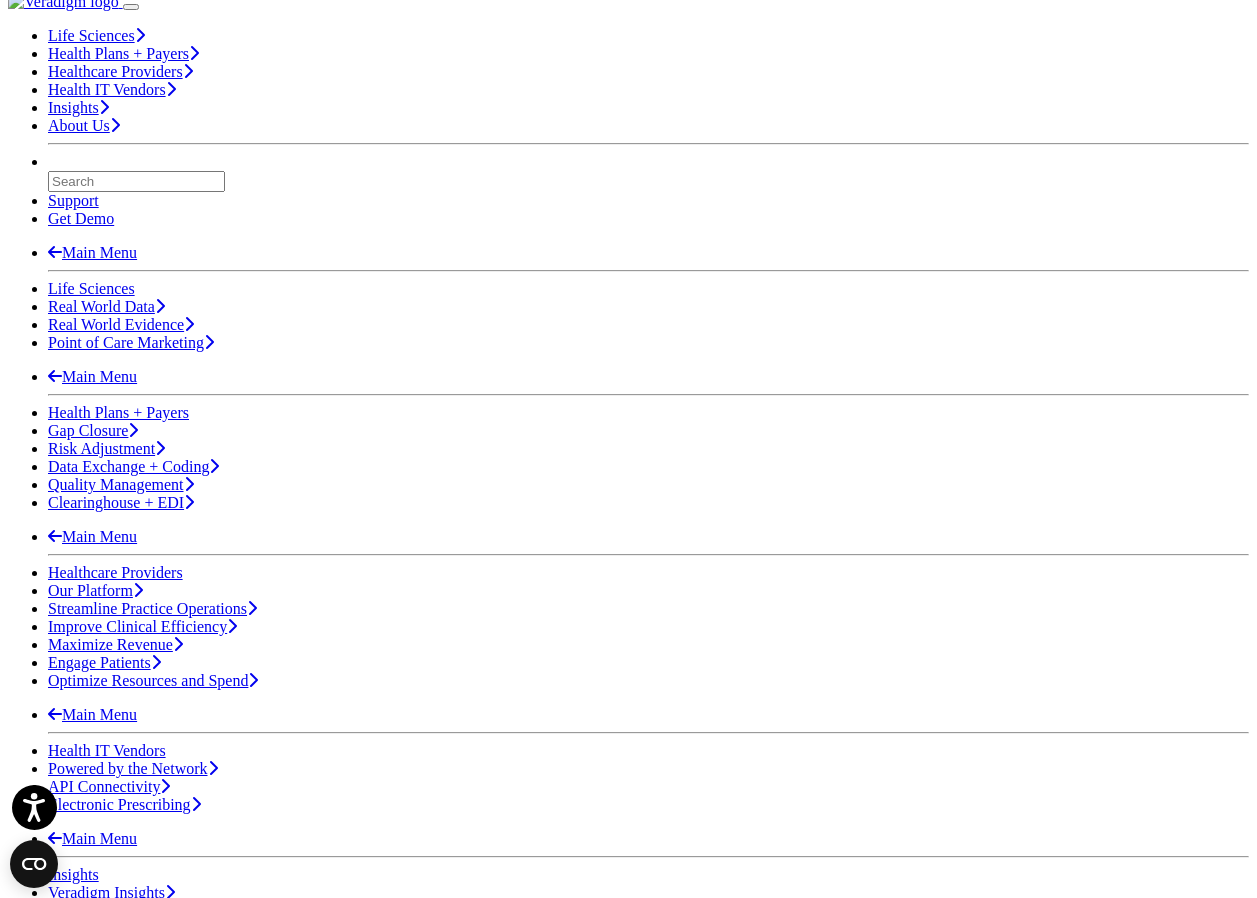 scroll, scrollTop: 300, scrollLeft: 0, axis: vertical 